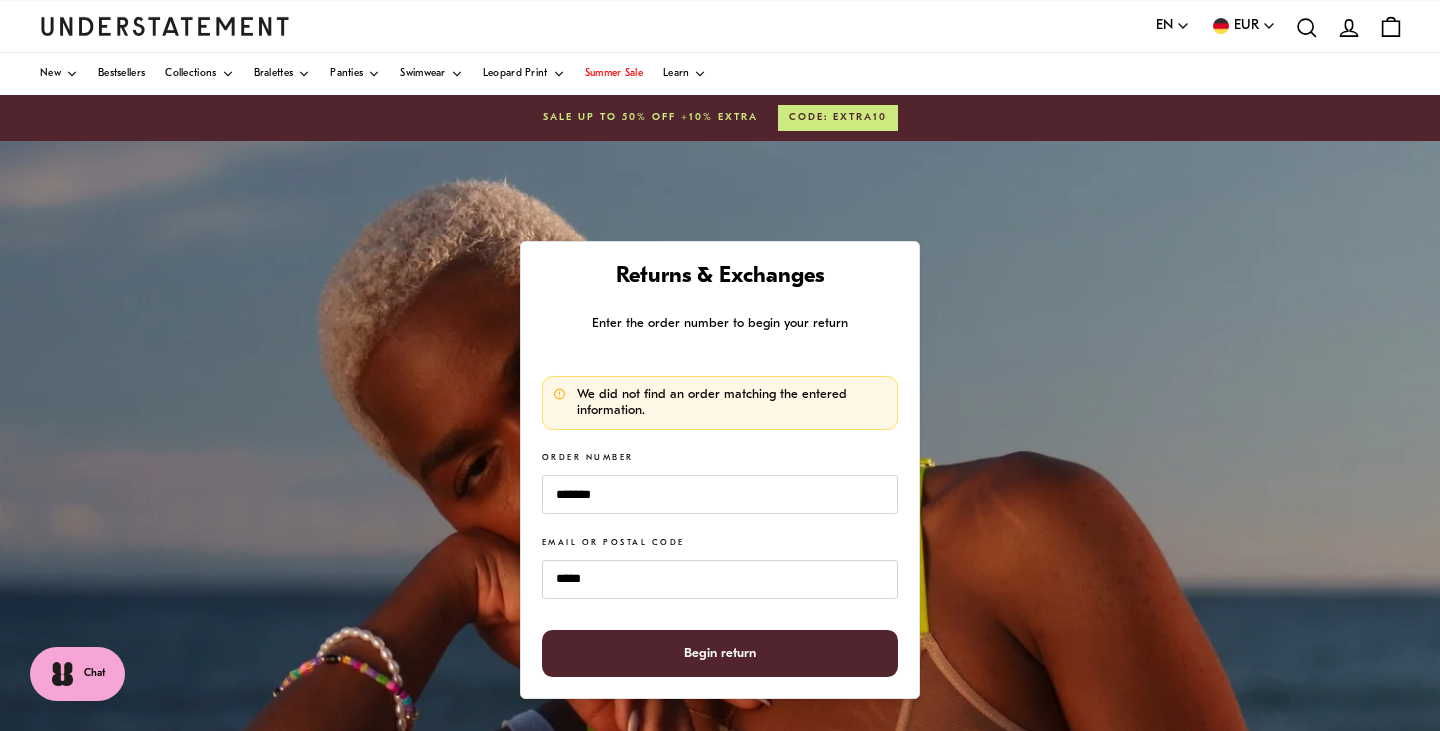 scroll, scrollTop: 0, scrollLeft: 0, axis: both 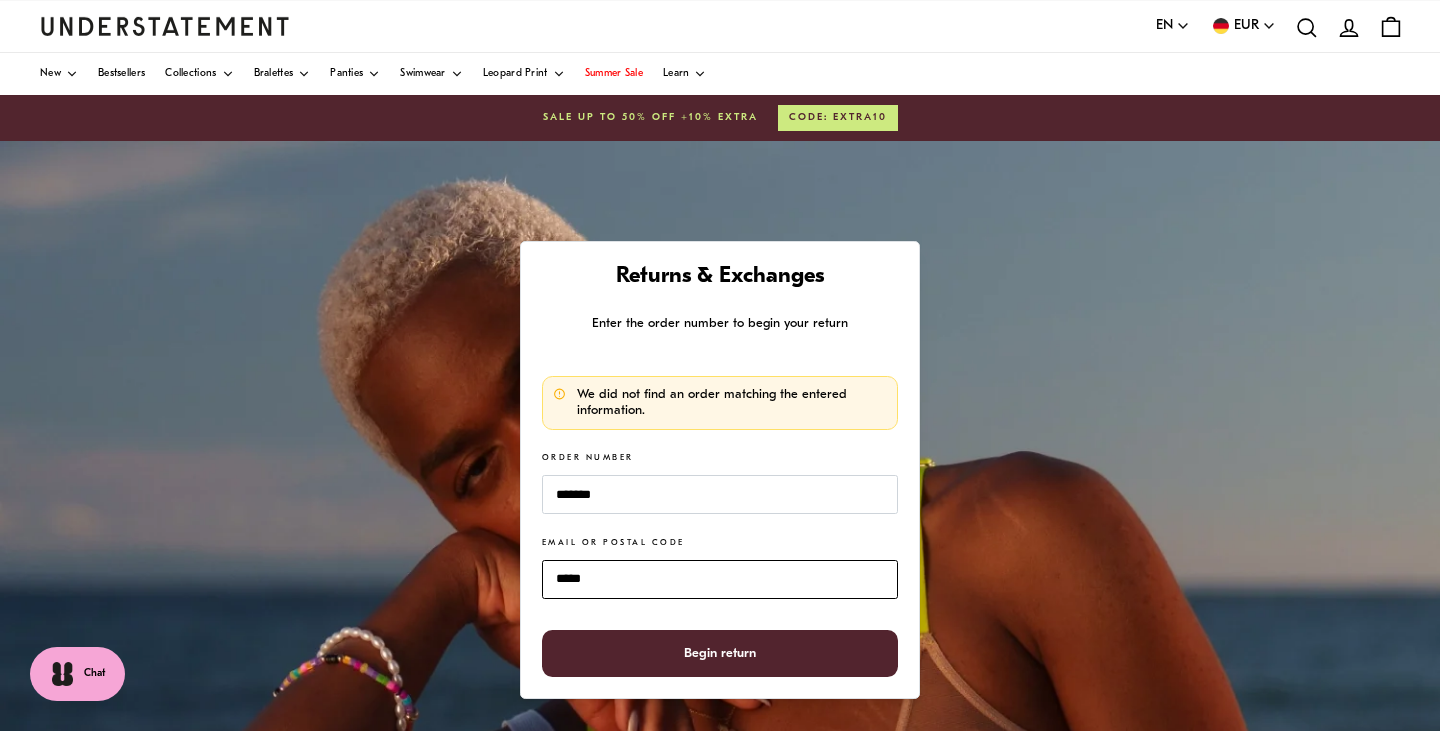 click on "*****" at bounding box center [720, 579] 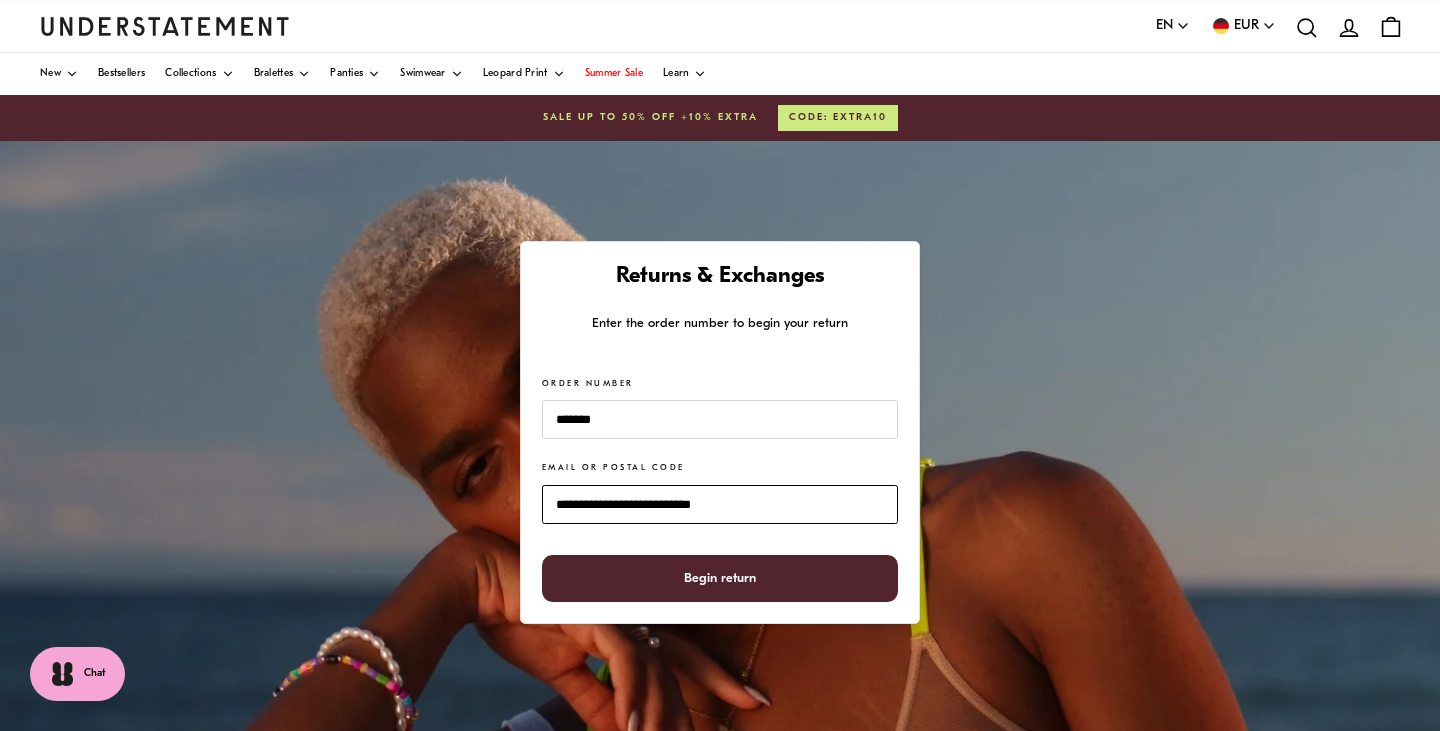 type on "**********" 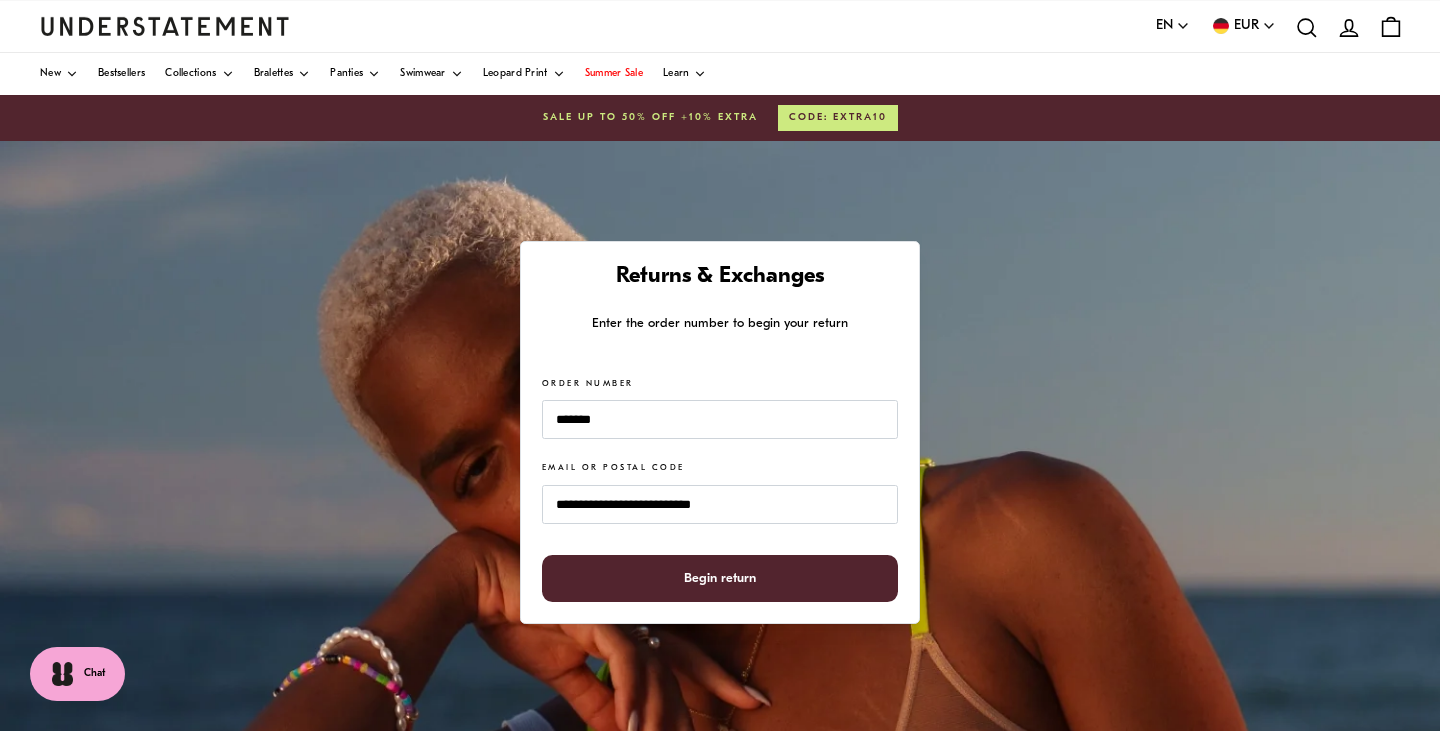 click on "Begin return" at bounding box center (720, 578) 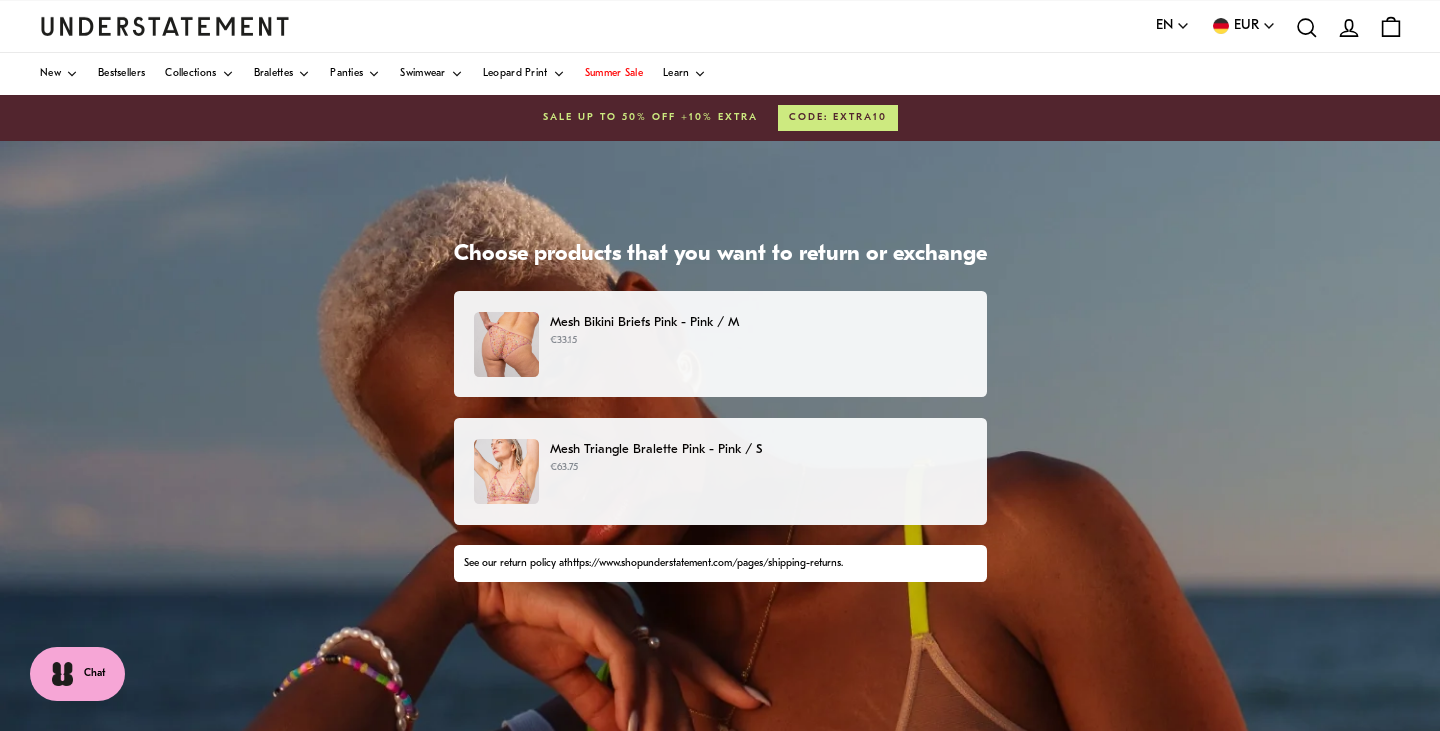 click on "Mesh Bikini Briefs Pink - Pink / M [MONEY]33.15" at bounding box center [719, 344] 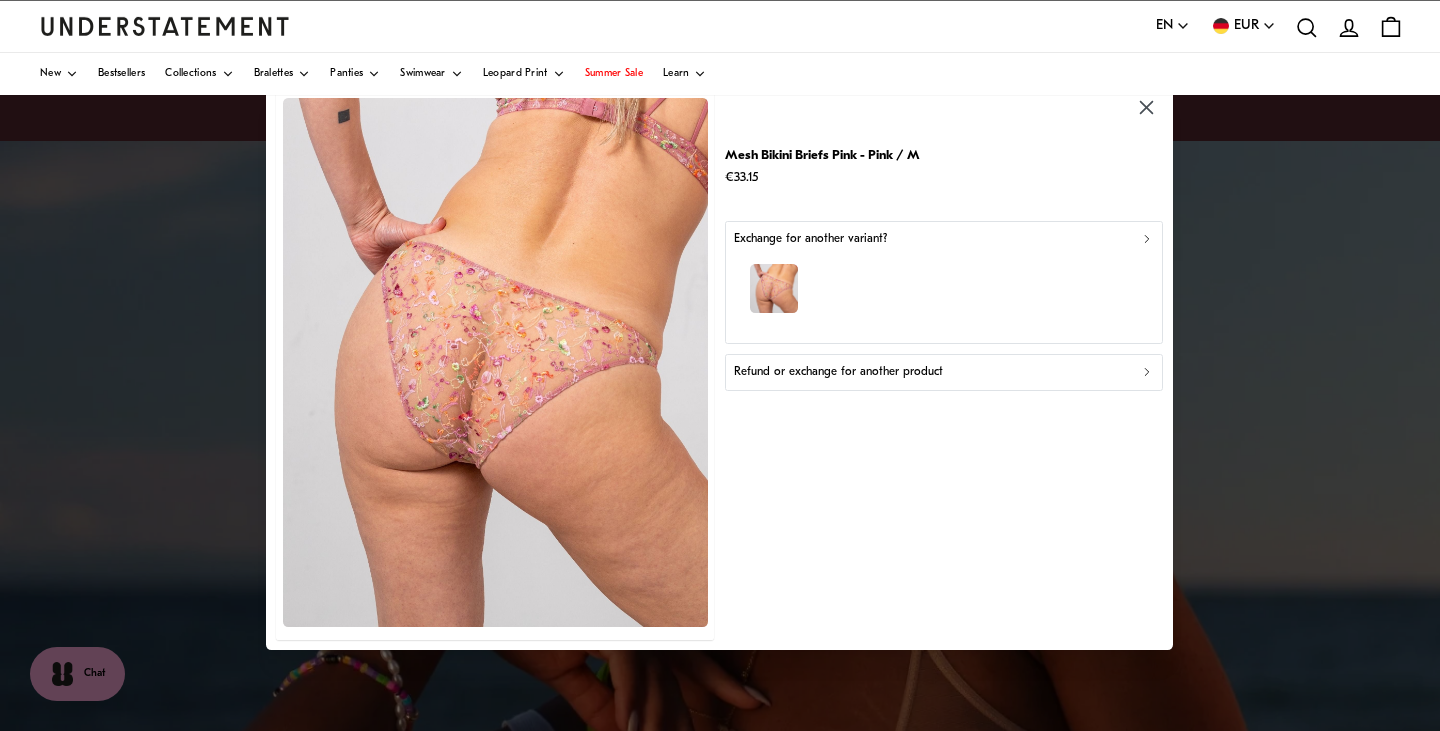 click on "Refund or exchange for another product" at bounding box center [838, 372] 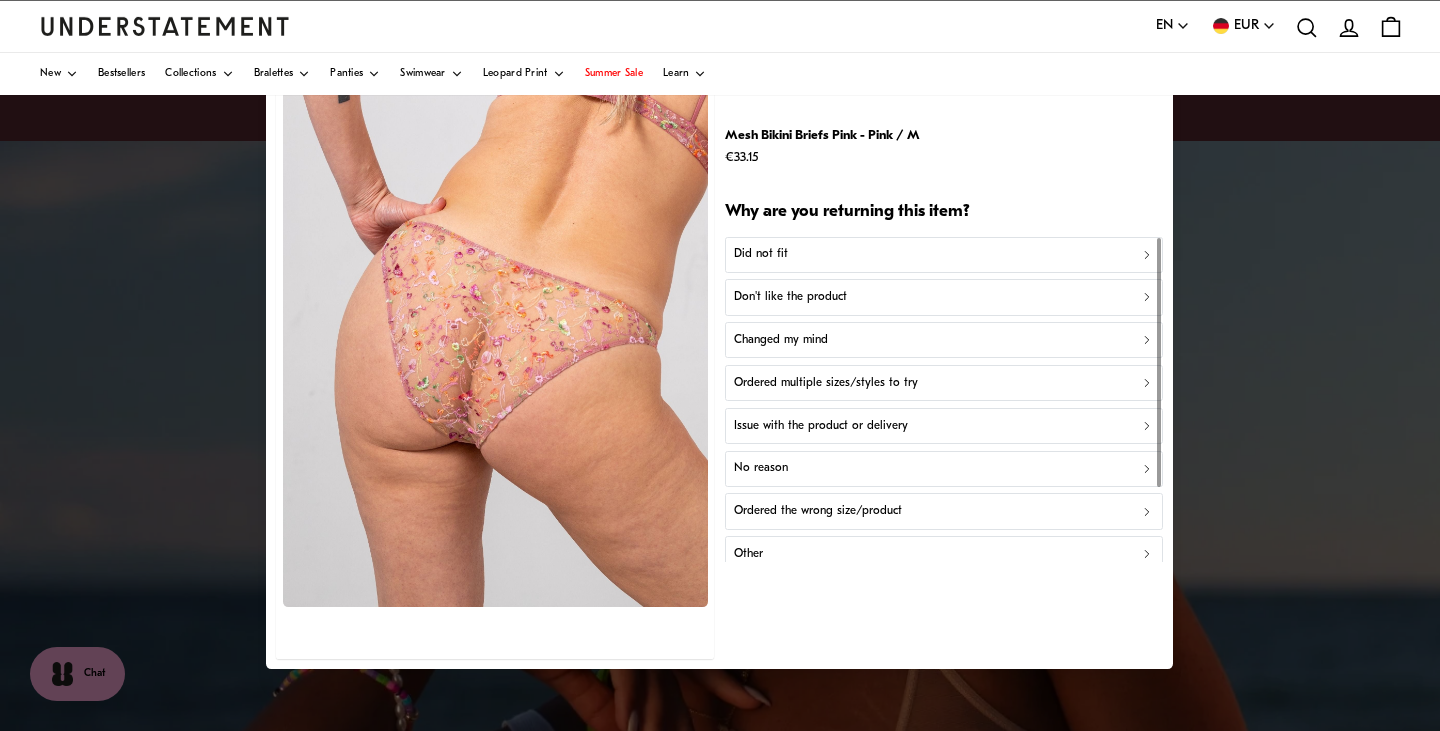 click on "Did not fit" at bounding box center (944, 255) 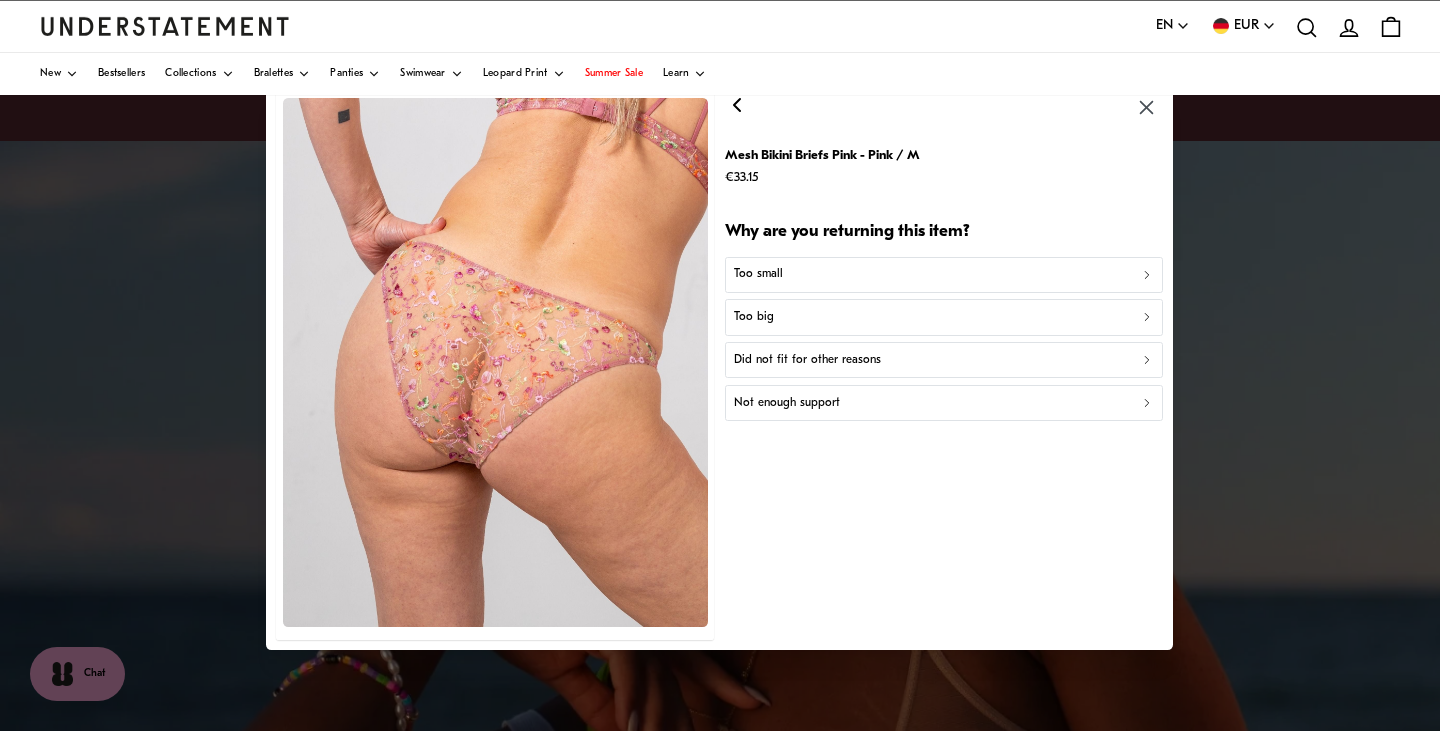 click on "Too big" at bounding box center [944, 317] 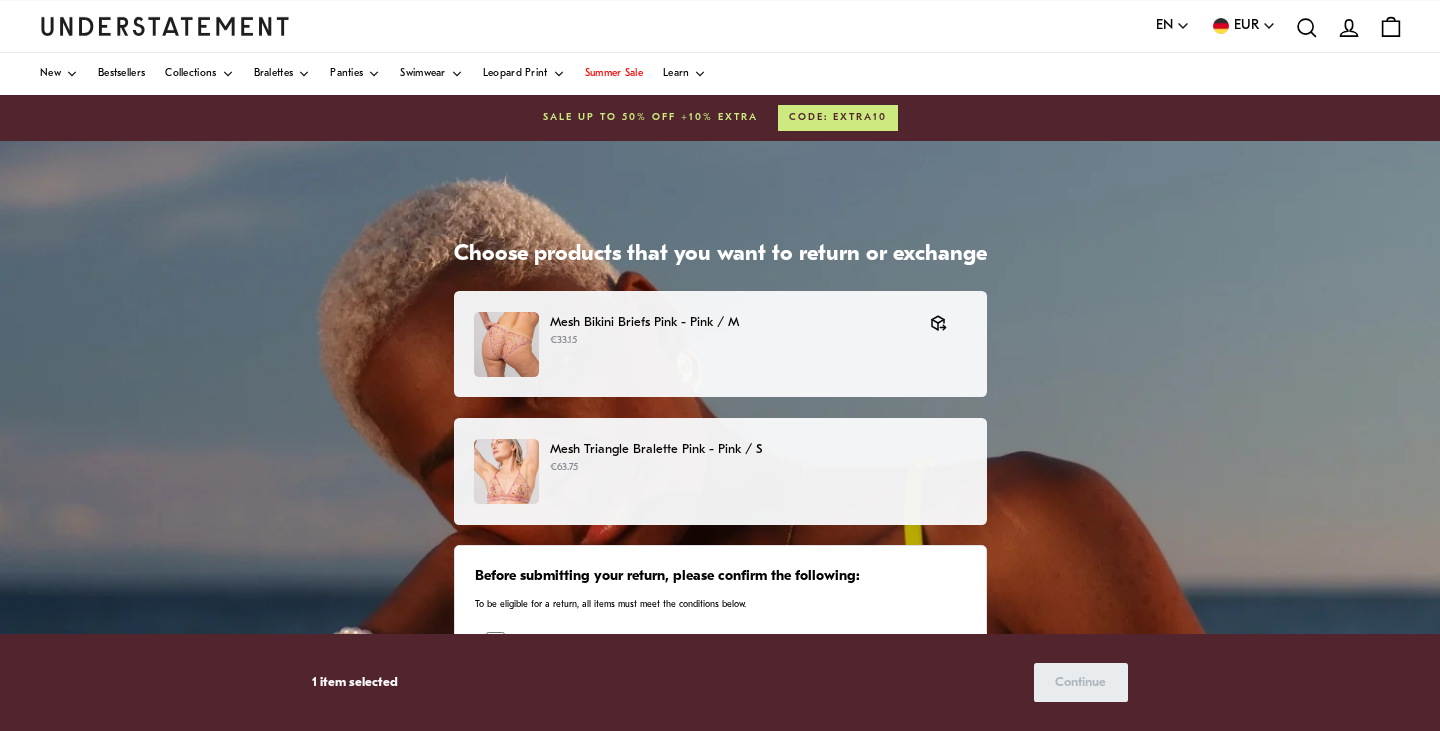 click on "€63.75" at bounding box center (758, 468) 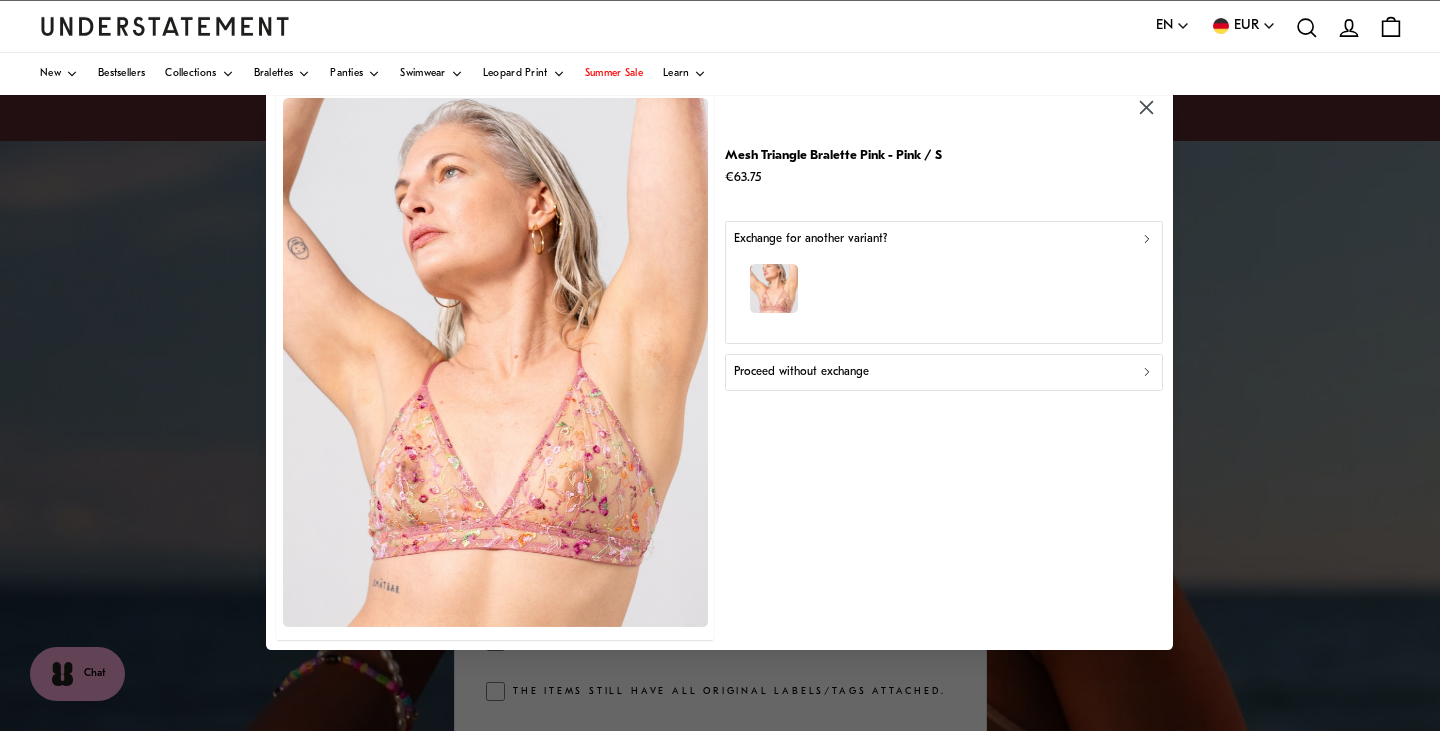 click on "Proceed without exchange" at bounding box center [801, 372] 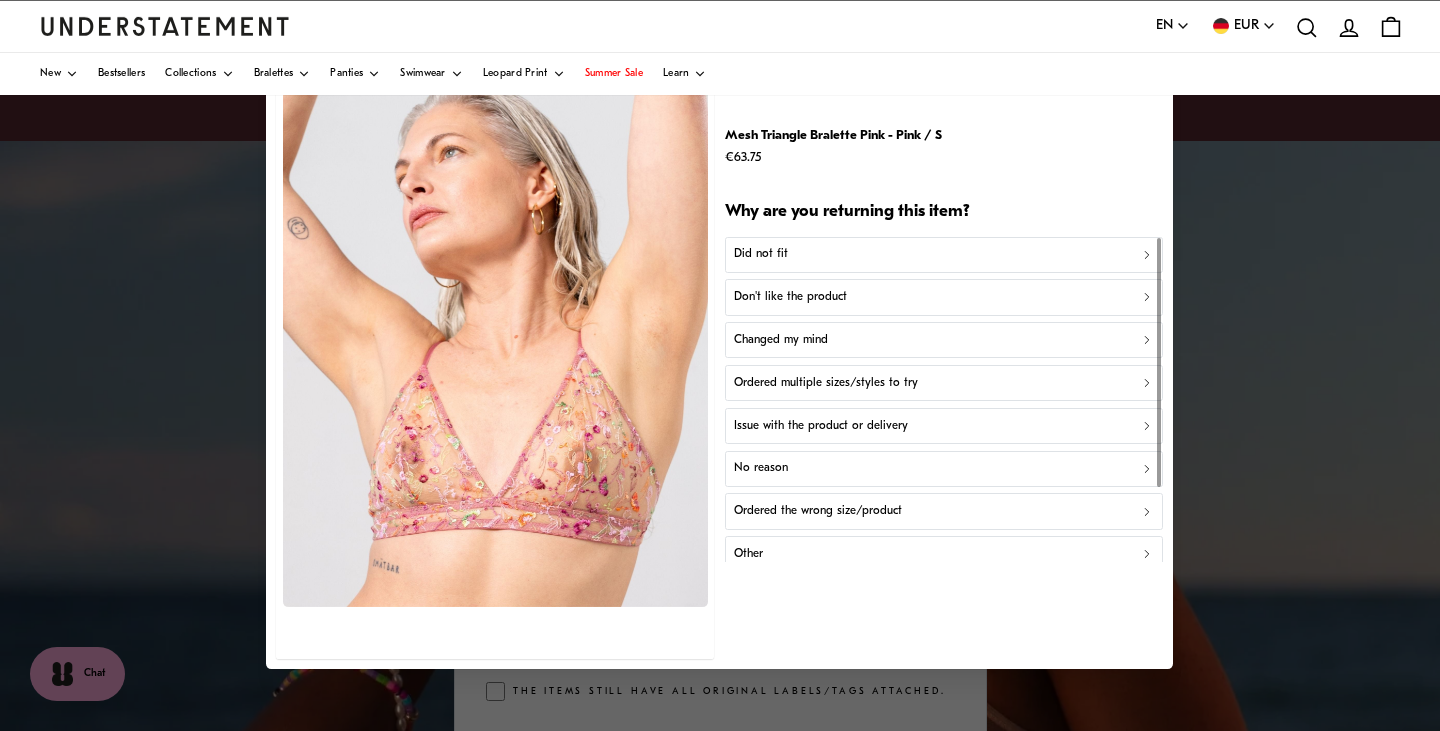 click on "Did not fit" at bounding box center [944, 255] 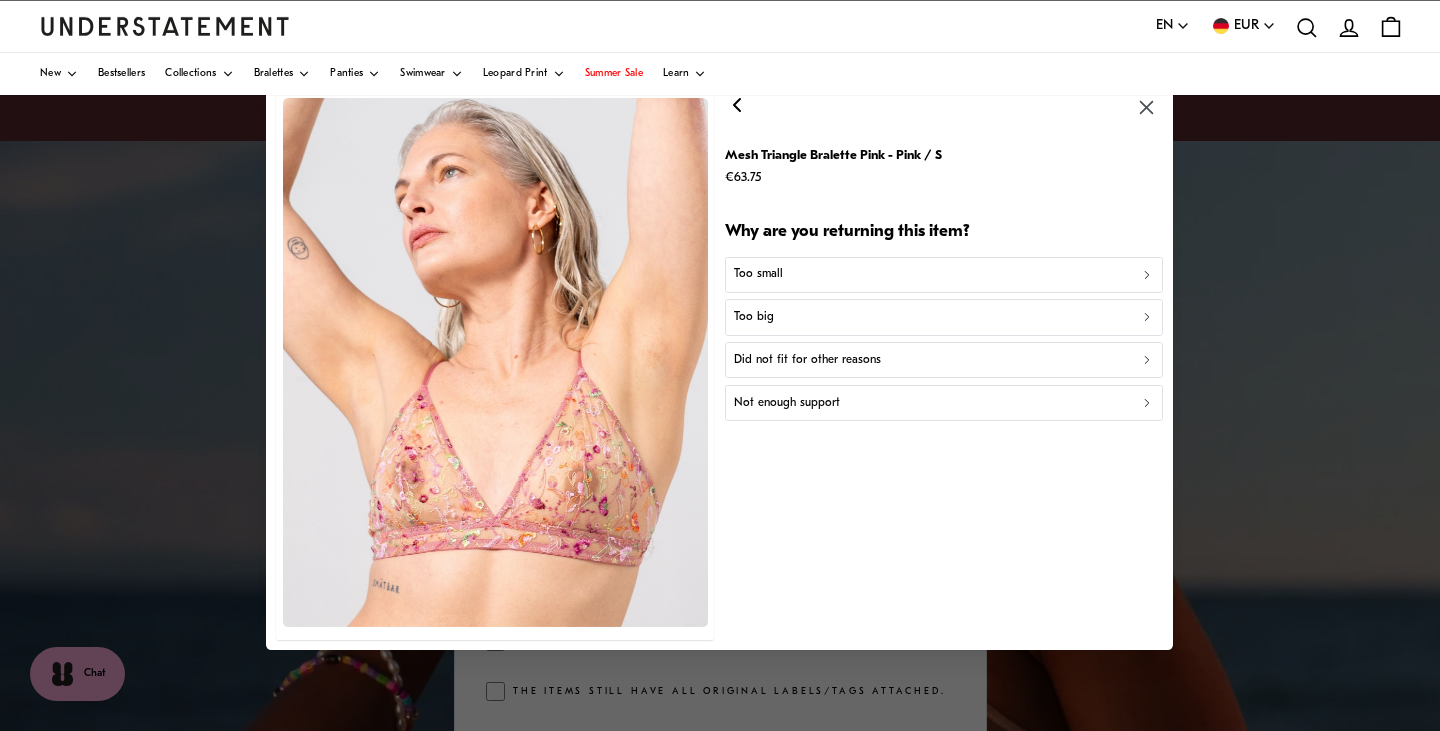 click on "Too small" at bounding box center [944, 274] 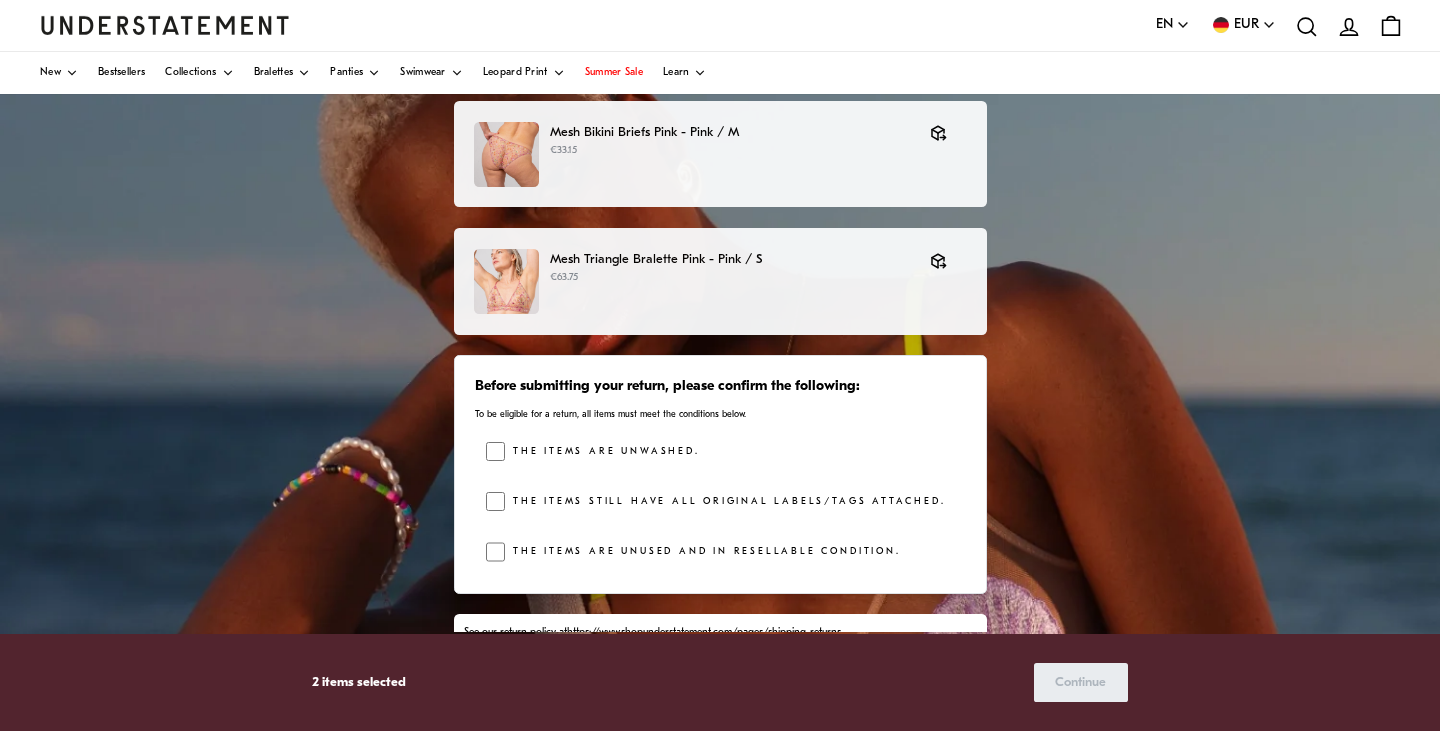 scroll, scrollTop: 195, scrollLeft: 0, axis: vertical 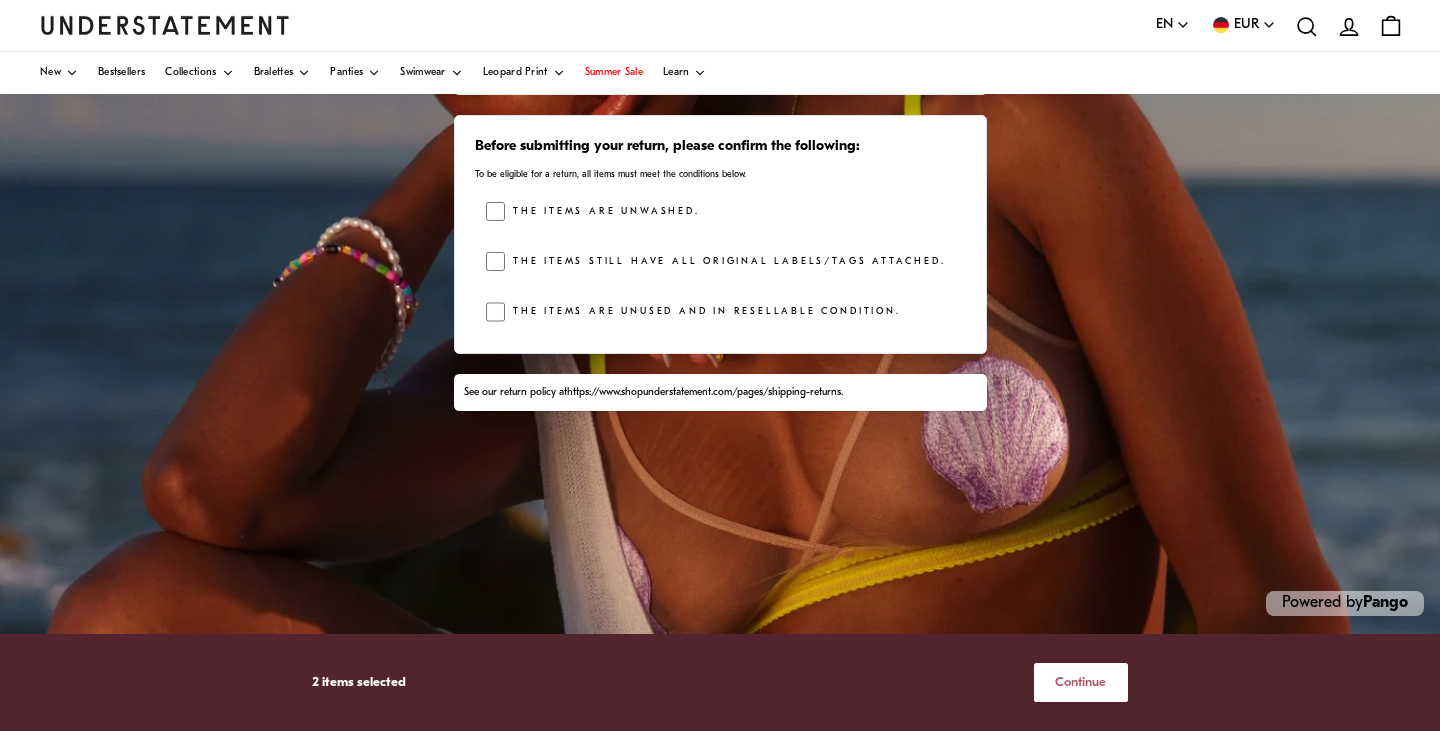 click on "Continue" at bounding box center (1081, 682) 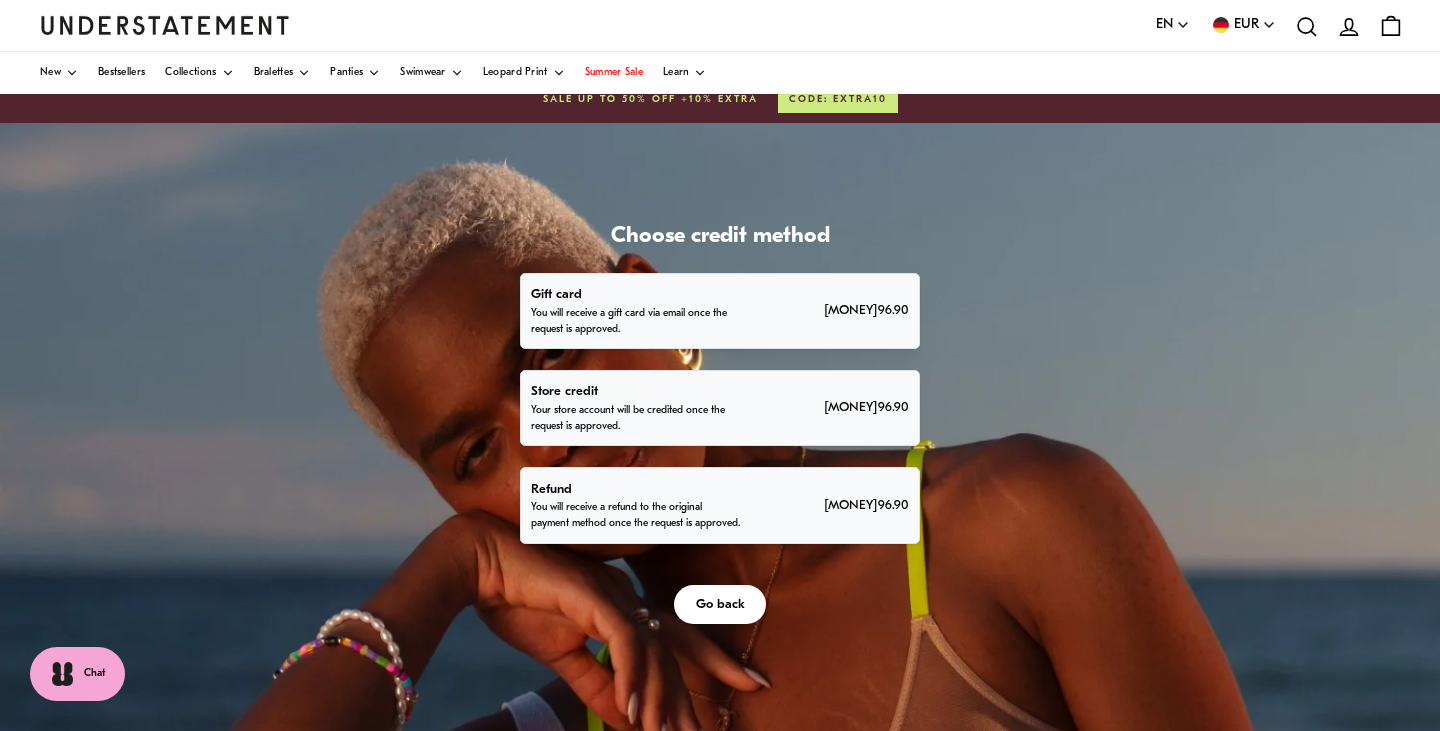 scroll, scrollTop: 19, scrollLeft: 0, axis: vertical 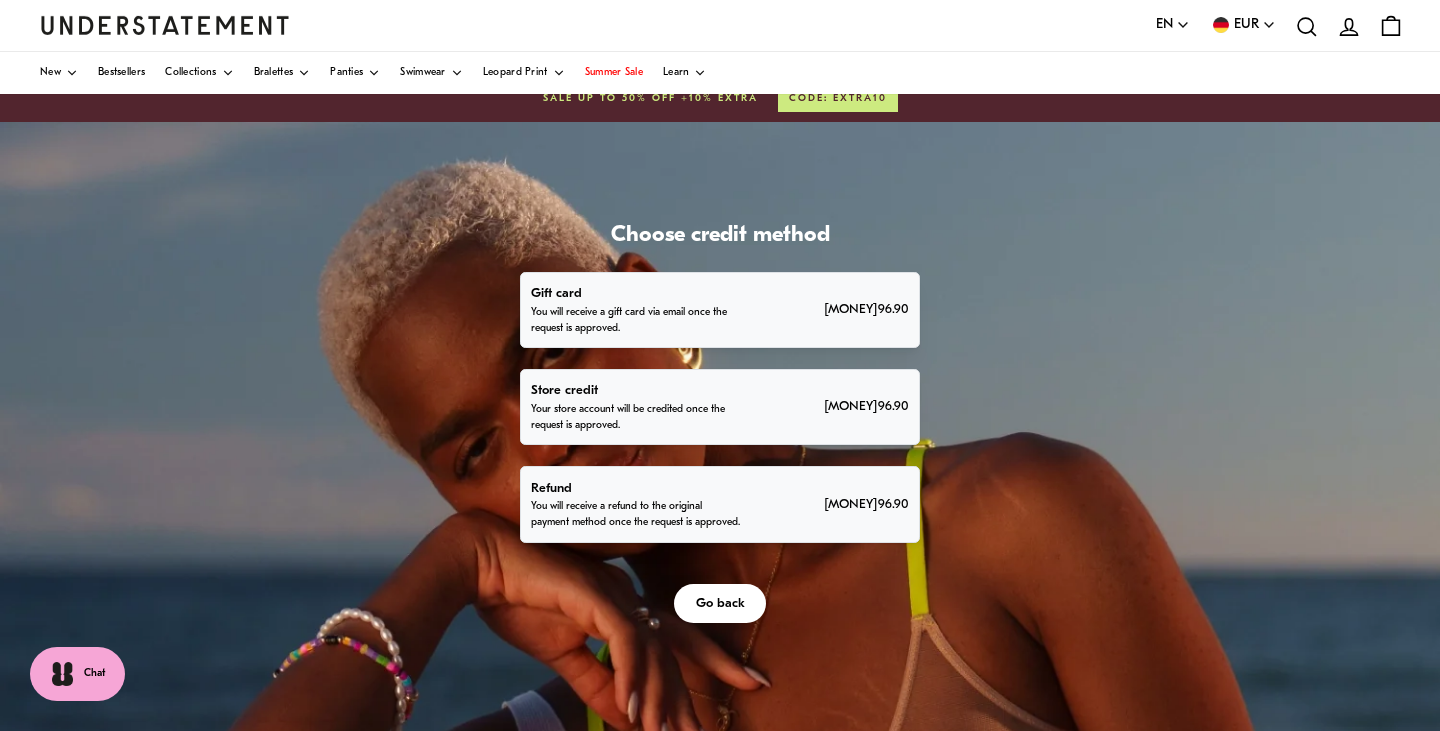 click on "[MONEY]96.90" at bounding box center (866, 504) 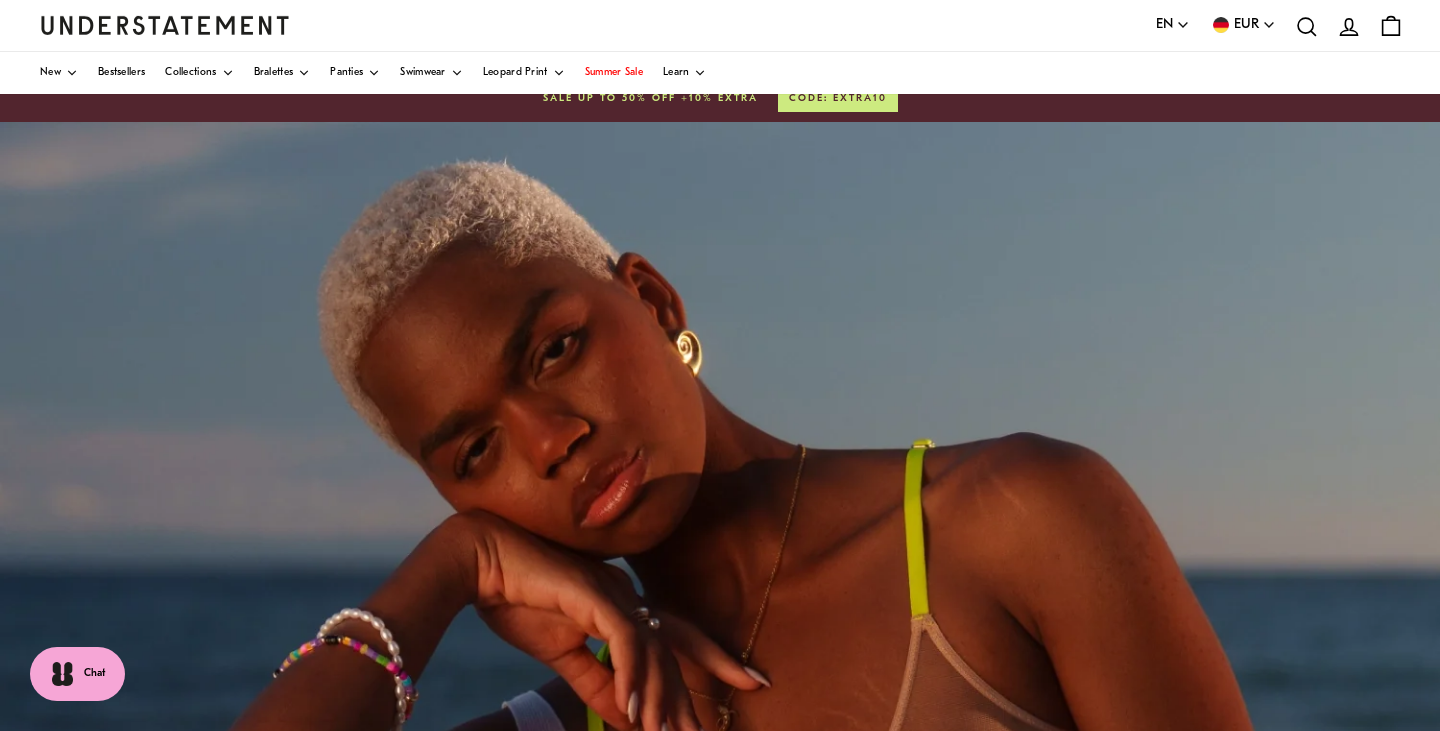 scroll, scrollTop: 0, scrollLeft: 0, axis: both 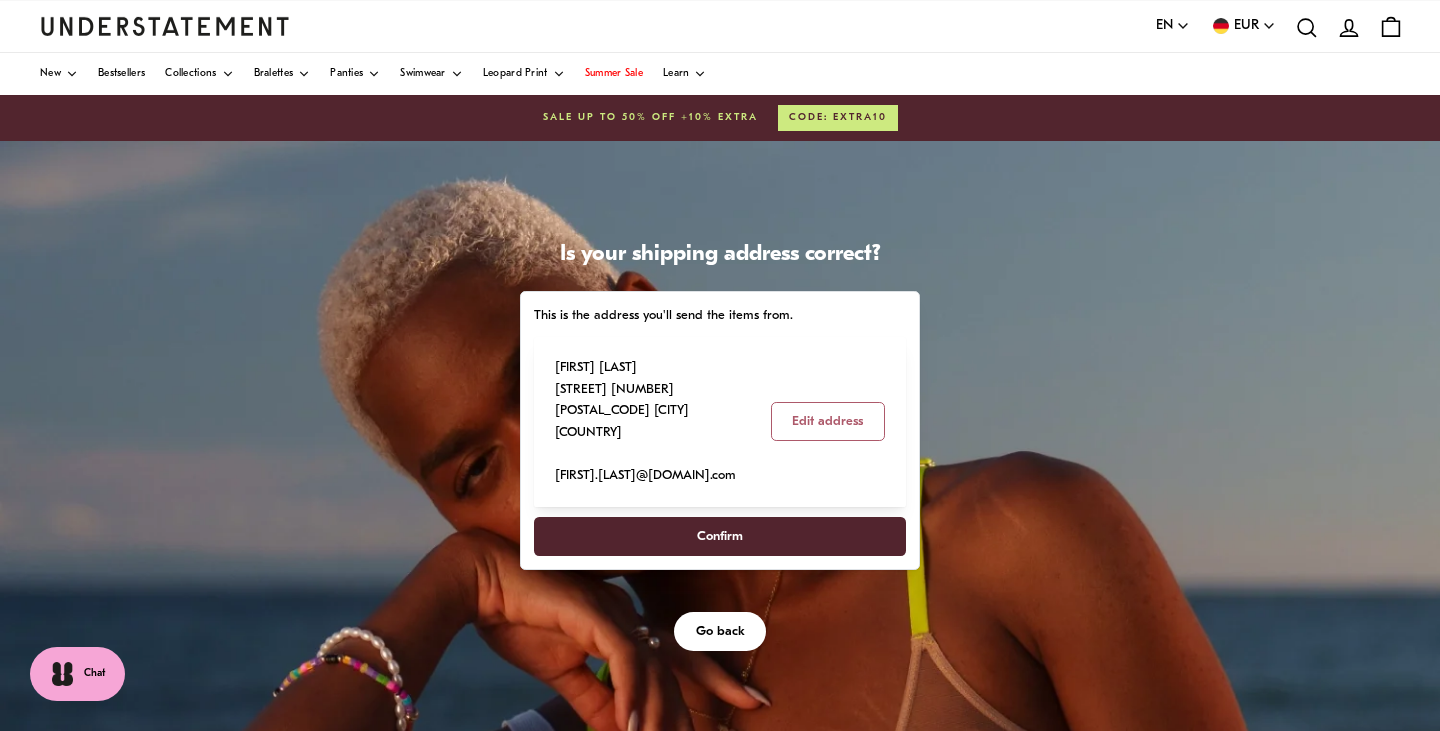 click on "Confirm" at bounding box center [720, 536] 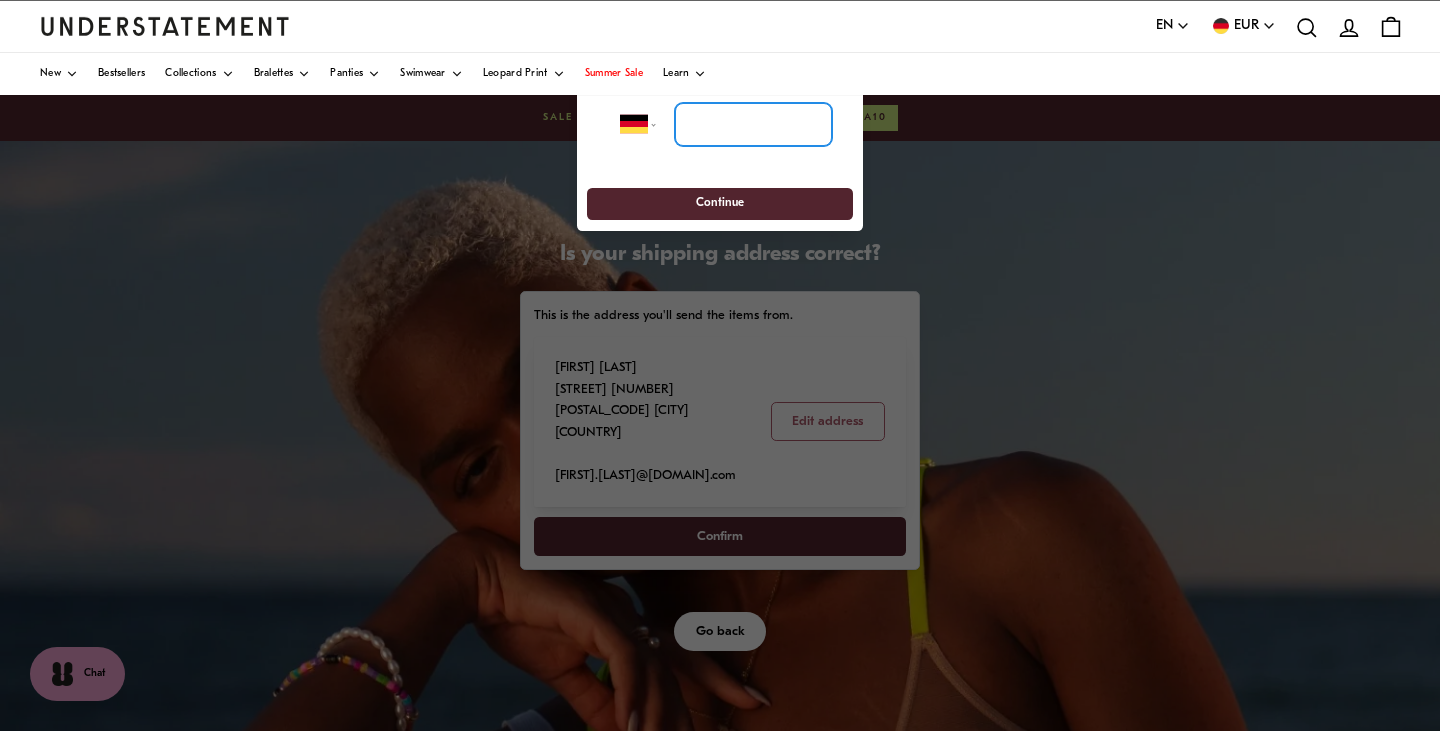 click at bounding box center (753, 124) 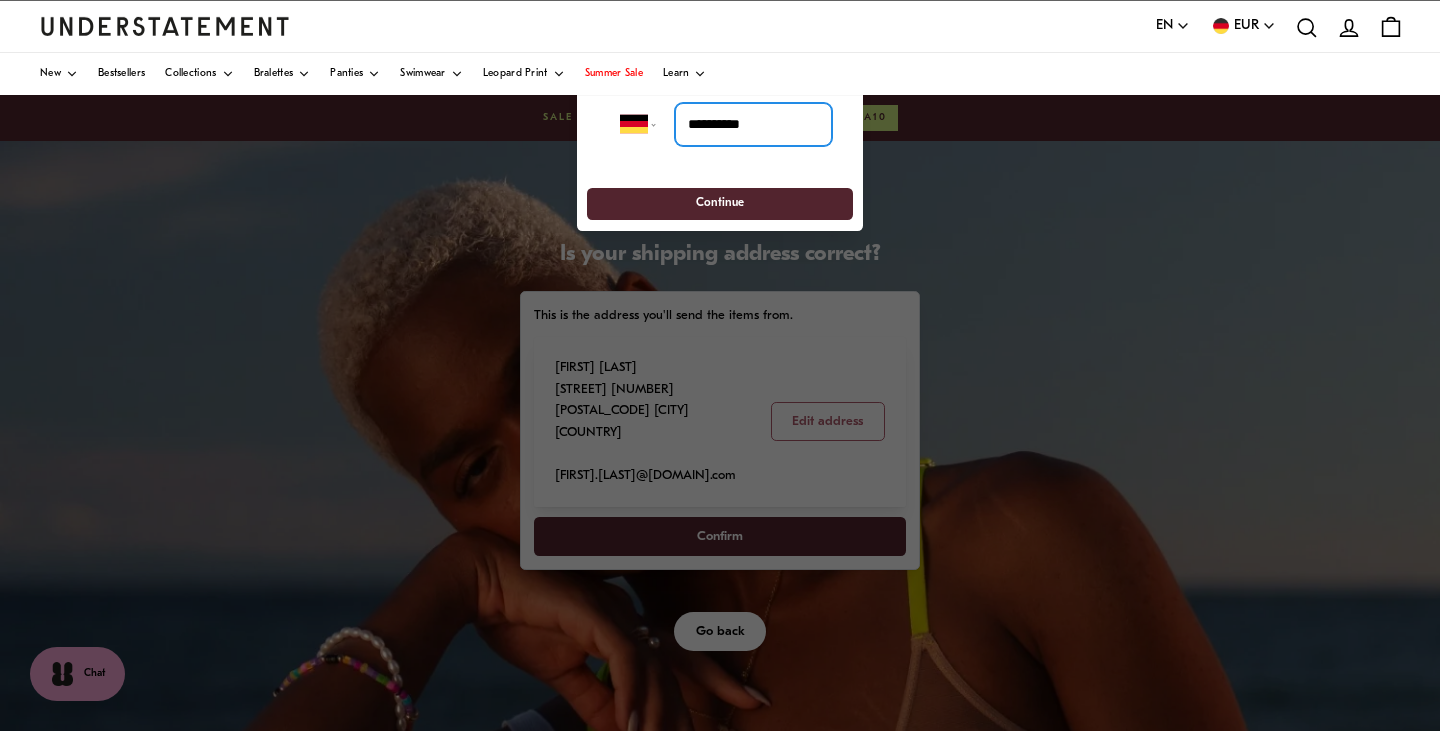 type on "**********" 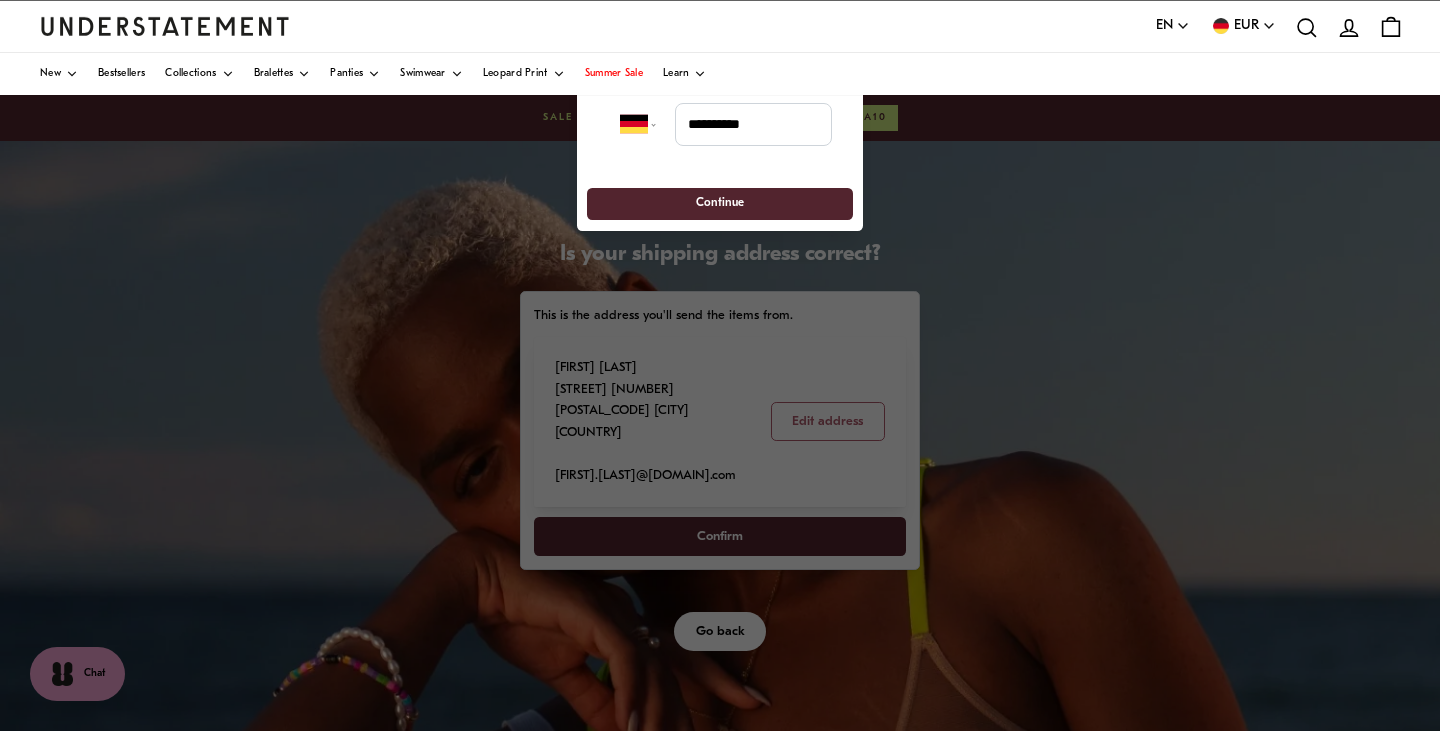 click on "Continue" at bounding box center [720, 203] 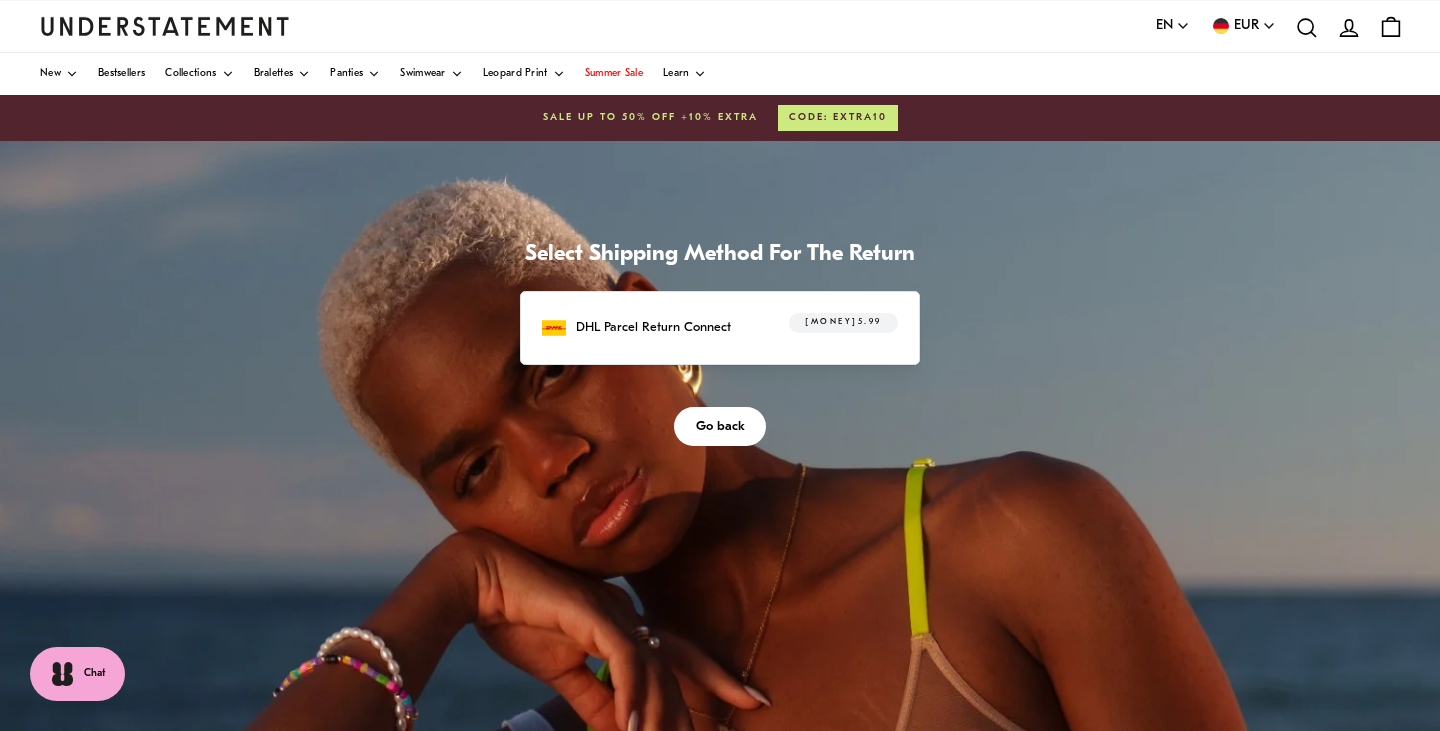 click on "DHL Parcel Return Connect [MONEY]5.99" at bounding box center [720, 328] 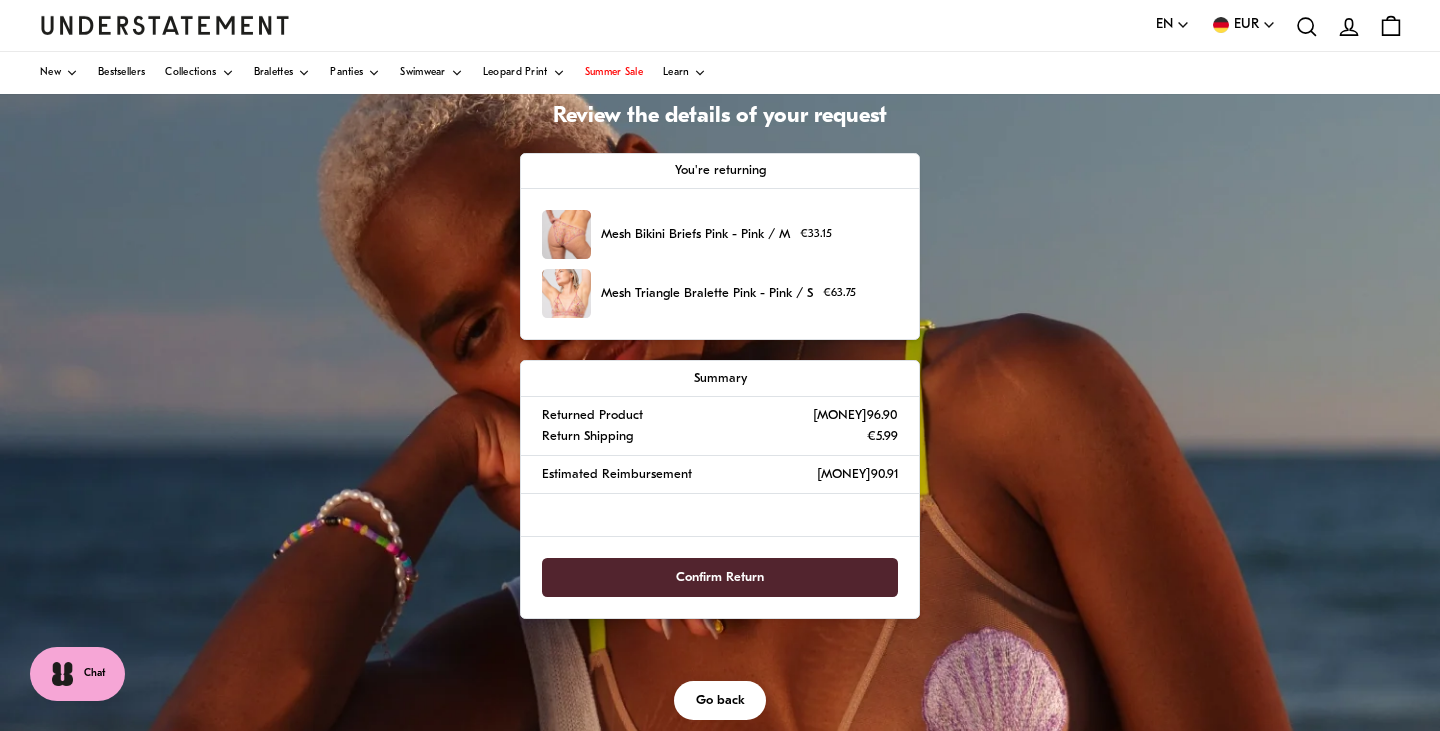 scroll, scrollTop: 168, scrollLeft: 0, axis: vertical 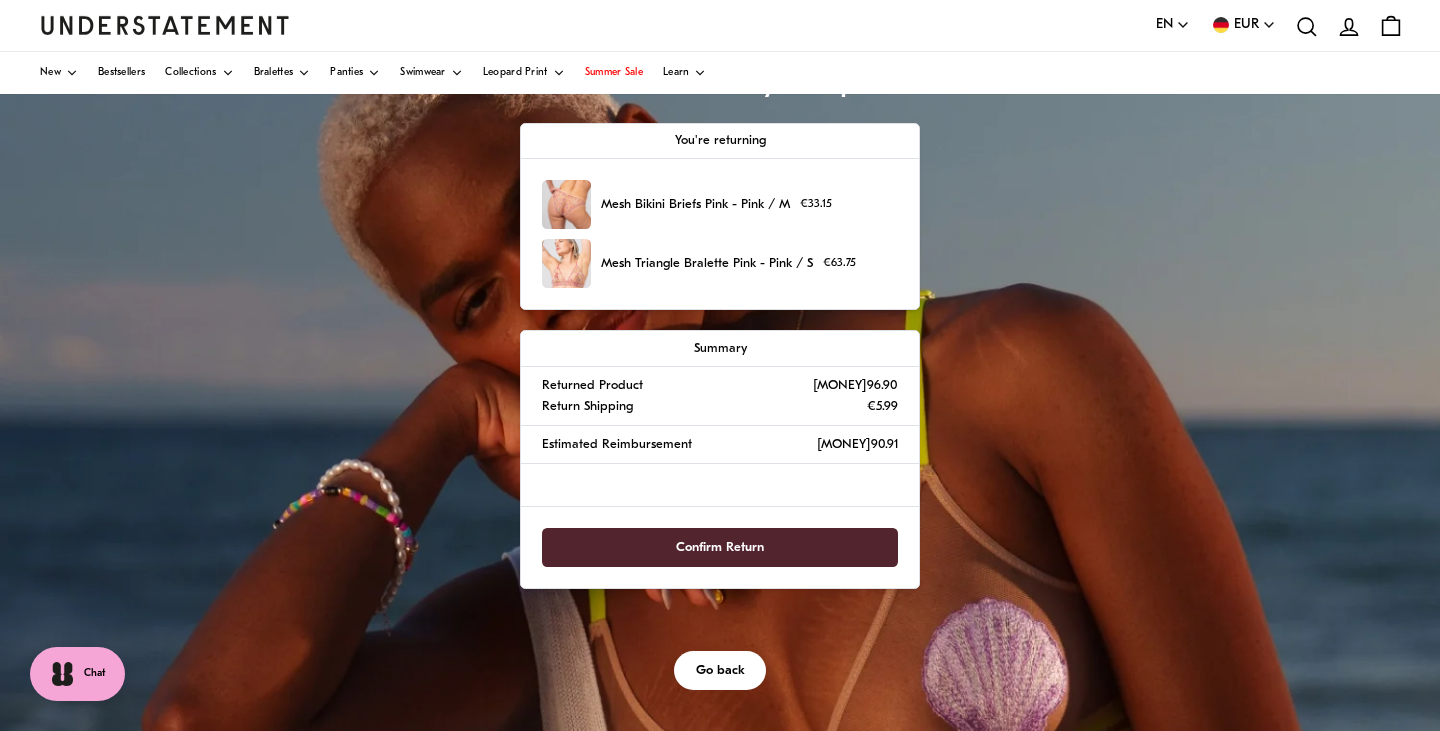 click on "Confirm Return" at bounding box center (720, 547) 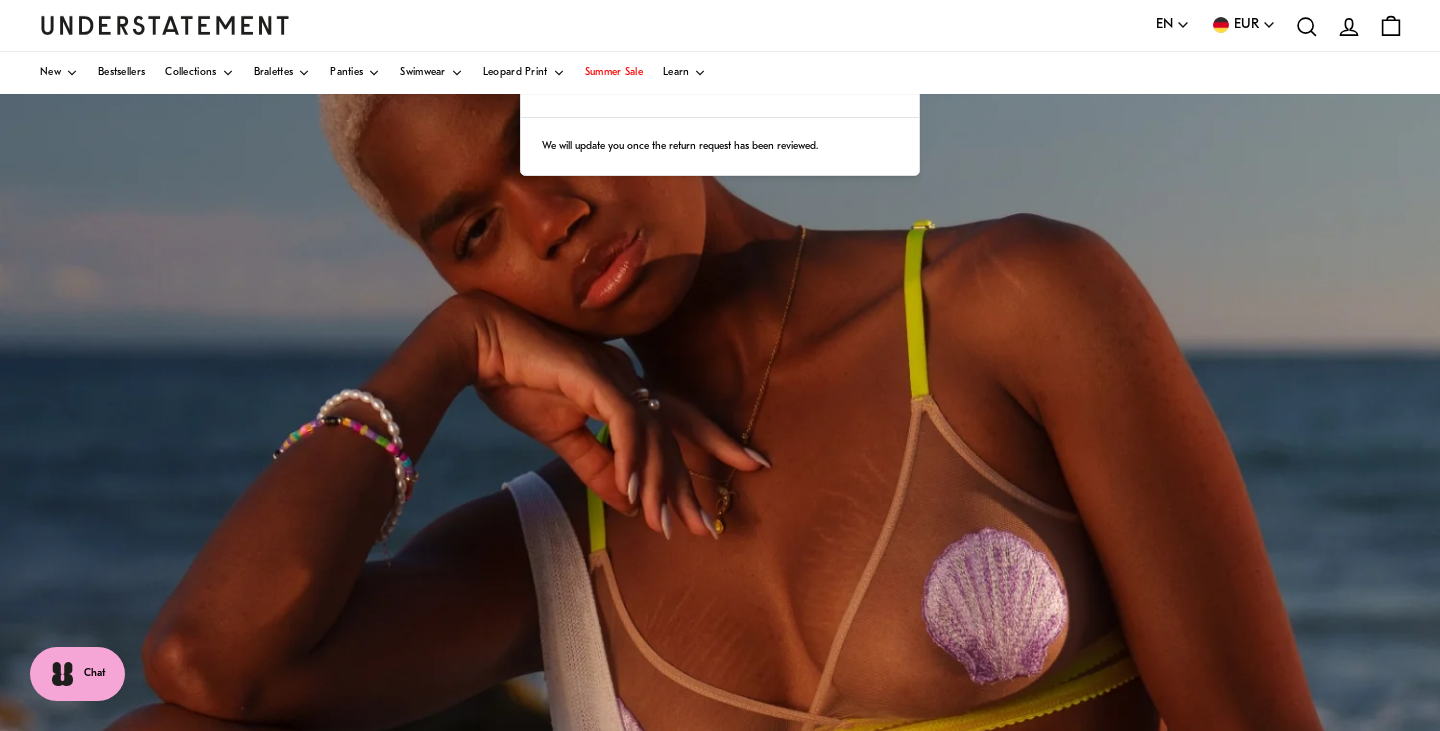scroll, scrollTop: 0, scrollLeft: 0, axis: both 